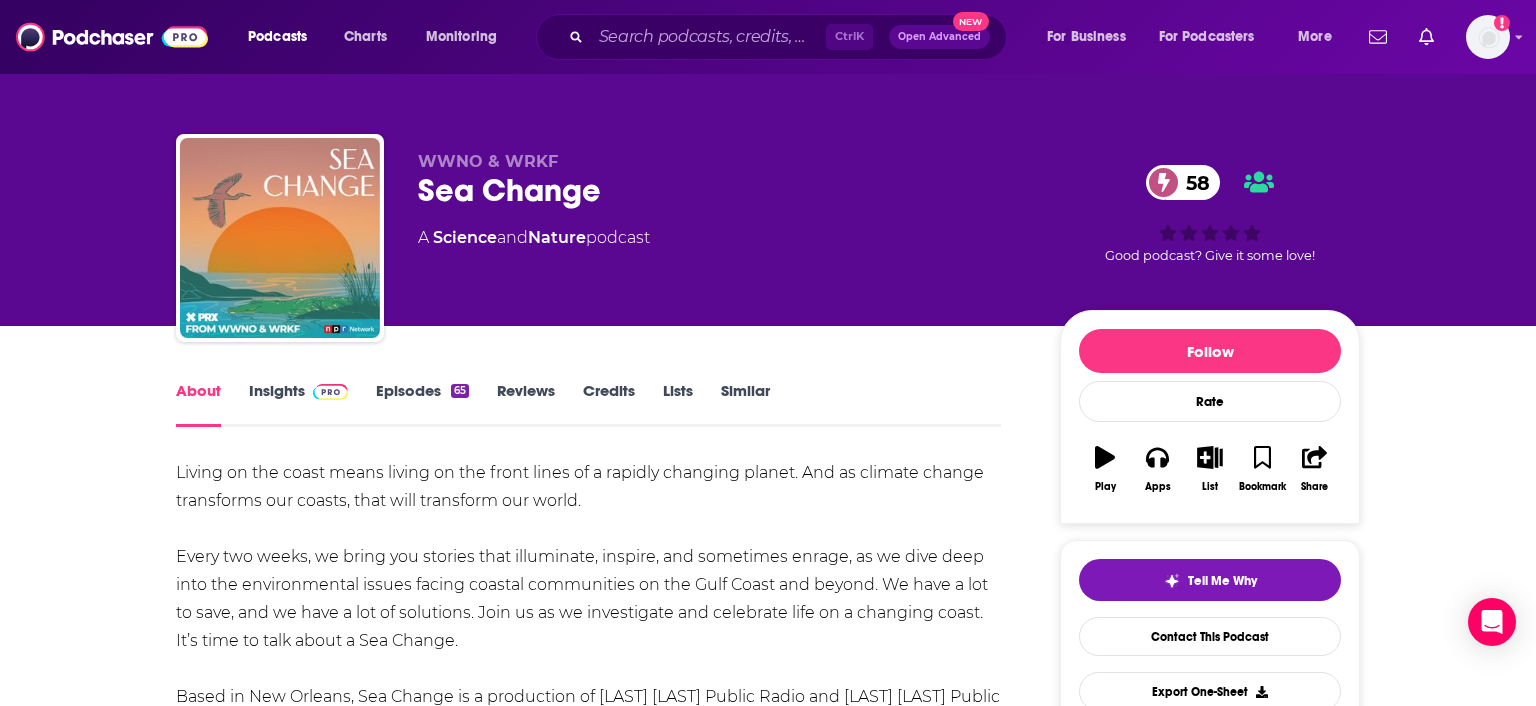 scroll, scrollTop: 47, scrollLeft: 0, axis: vertical 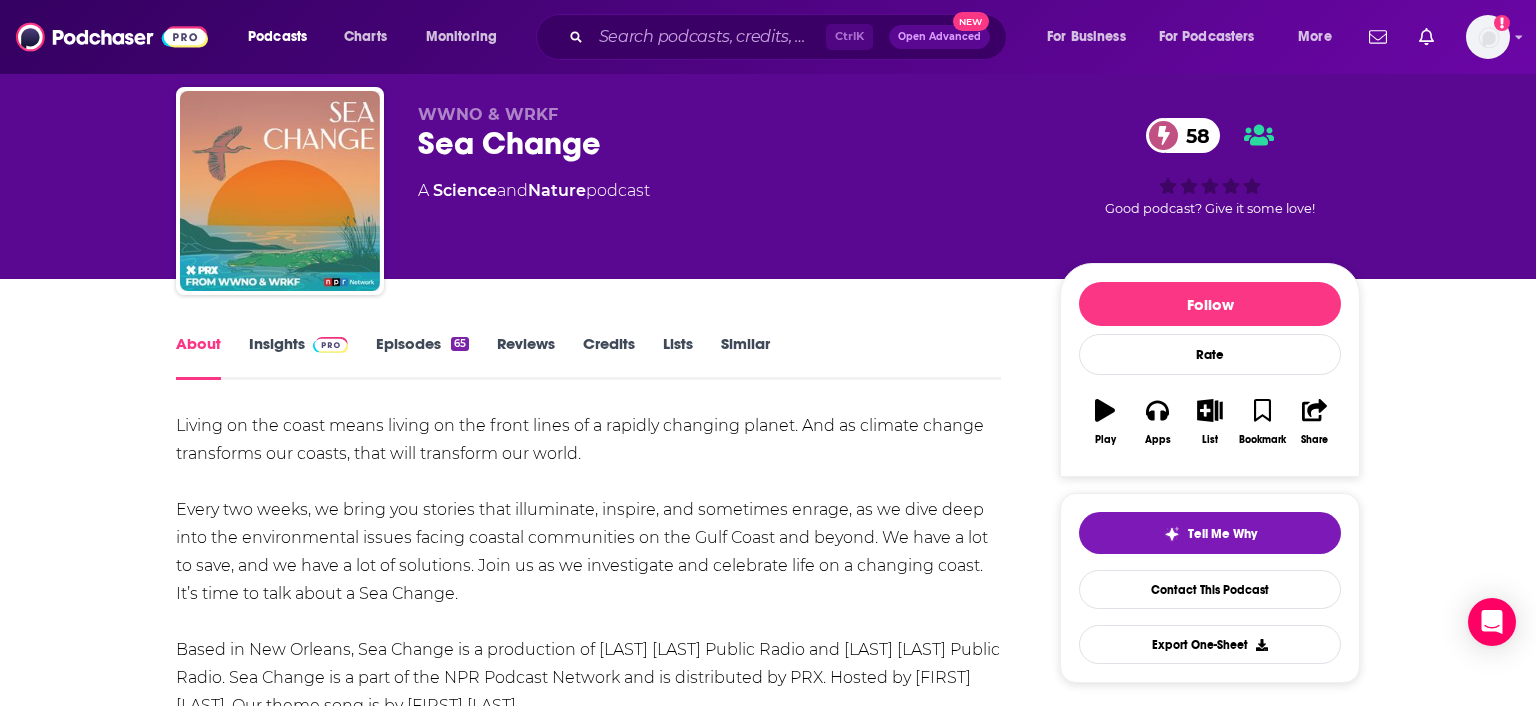 click on "Insights" at bounding box center [298, 357] 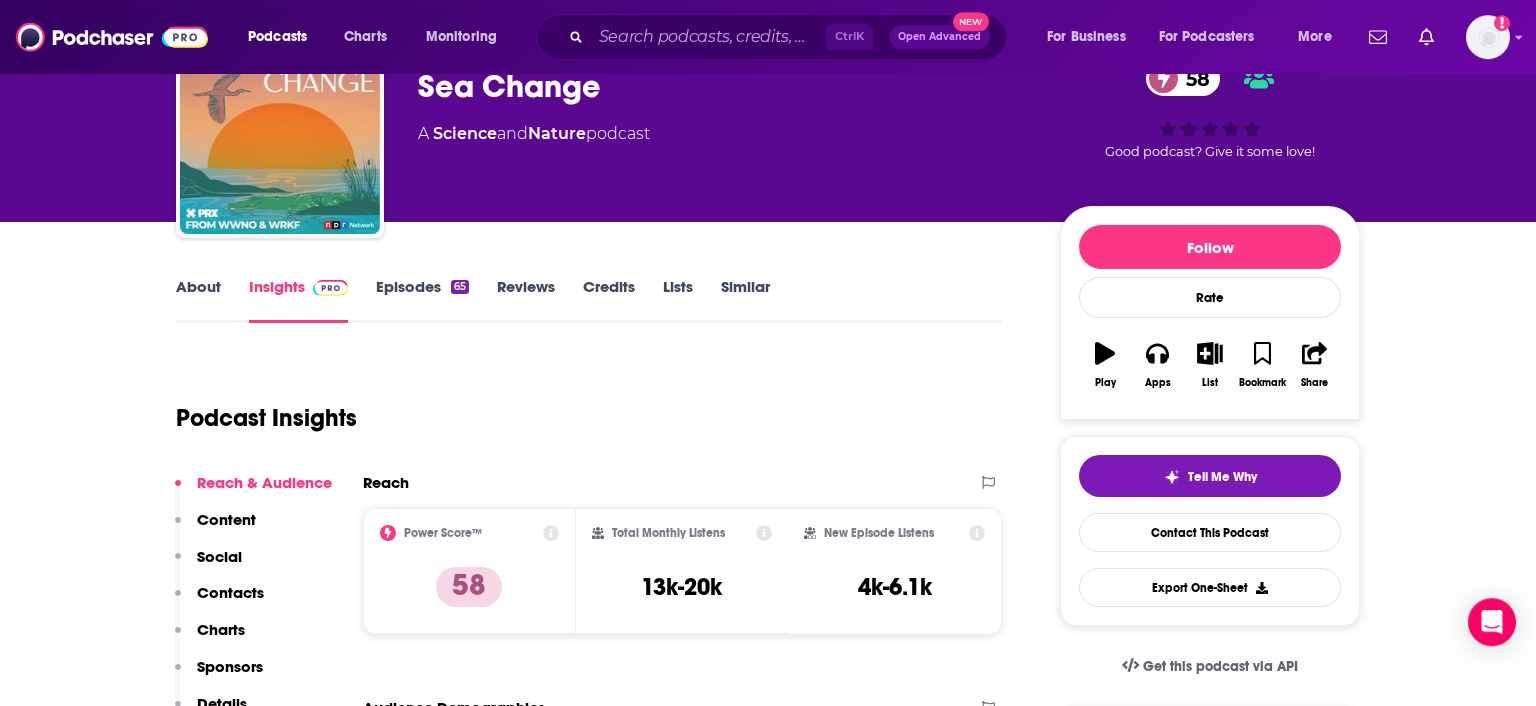scroll, scrollTop: 105, scrollLeft: 0, axis: vertical 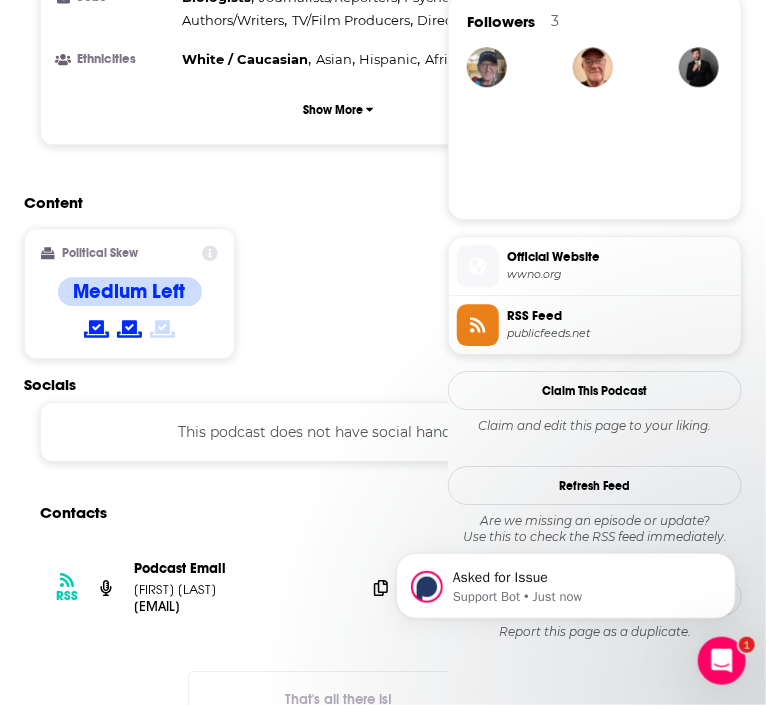 click at bounding box center [721, 660] 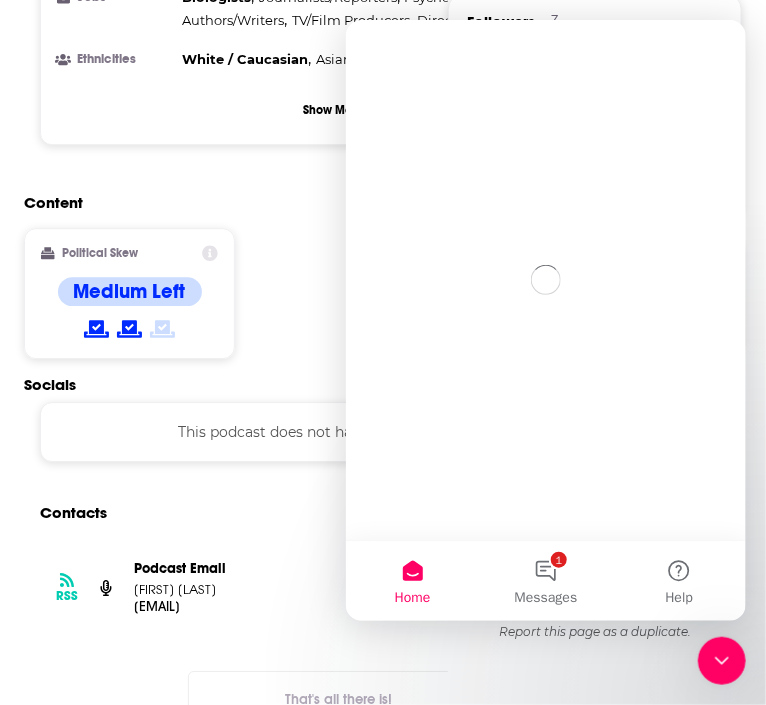 scroll, scrollTop: 0, scrollLeft: 0, axis: both 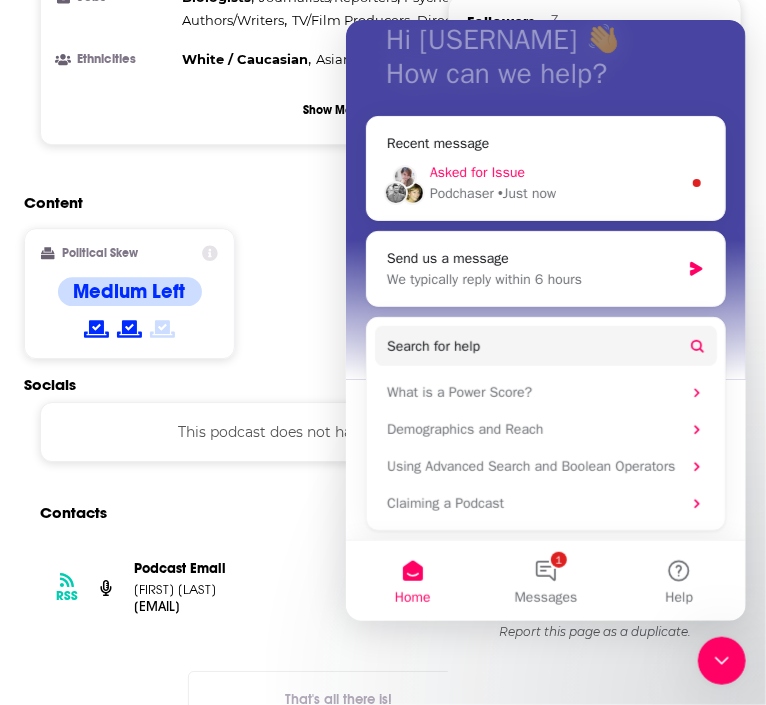 click on "• Just now" at bounding box center [526, 192] 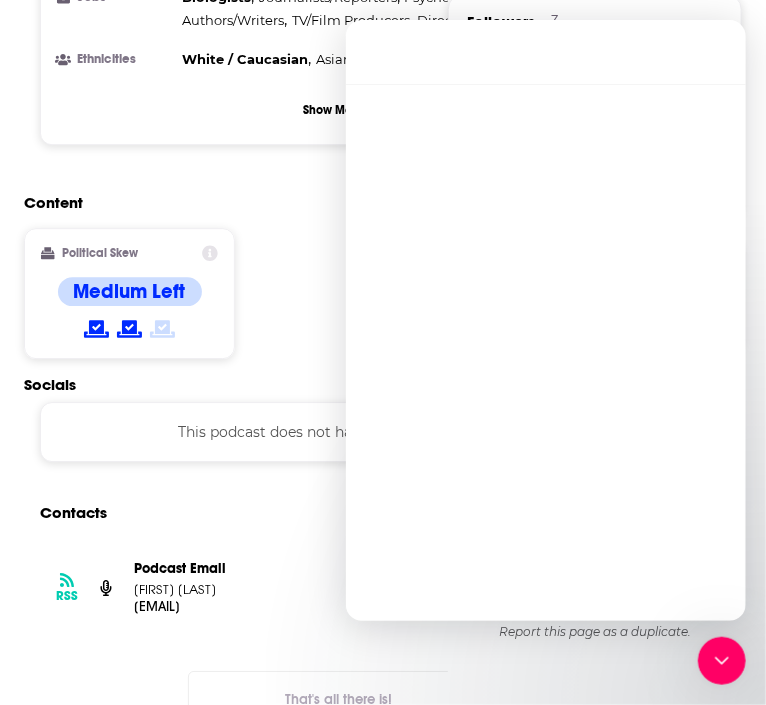 scroll, scrollTop: 58, scrollLeft: 0, axis: vertical 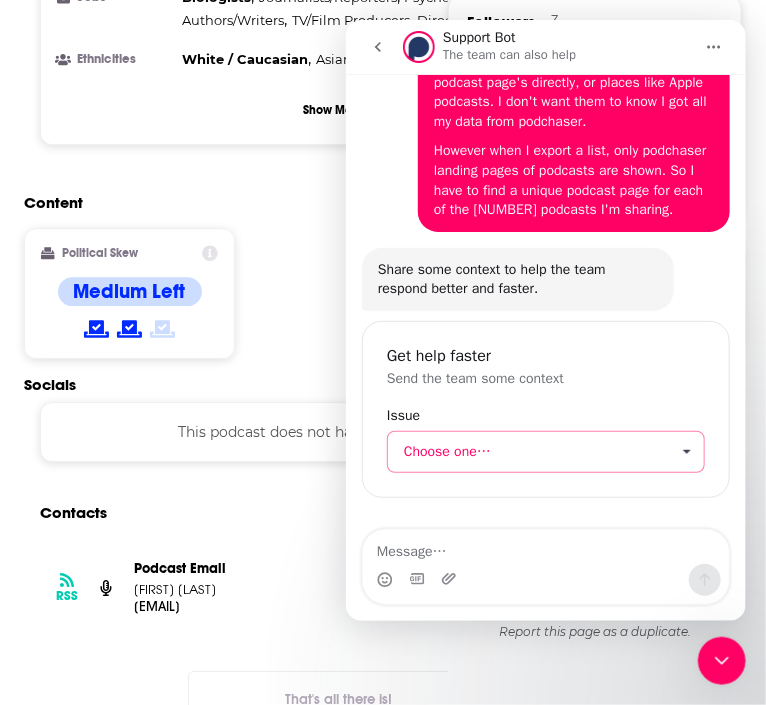 click on "Choose one…" at bounding box center [535, 451] 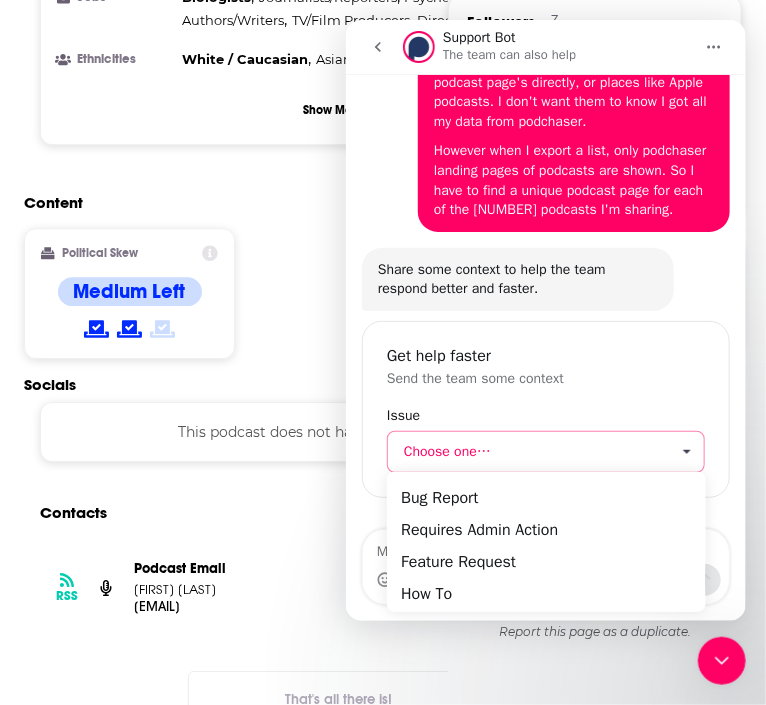 scroll, scrollTop: 0, scrollLeft: 0, axis: both 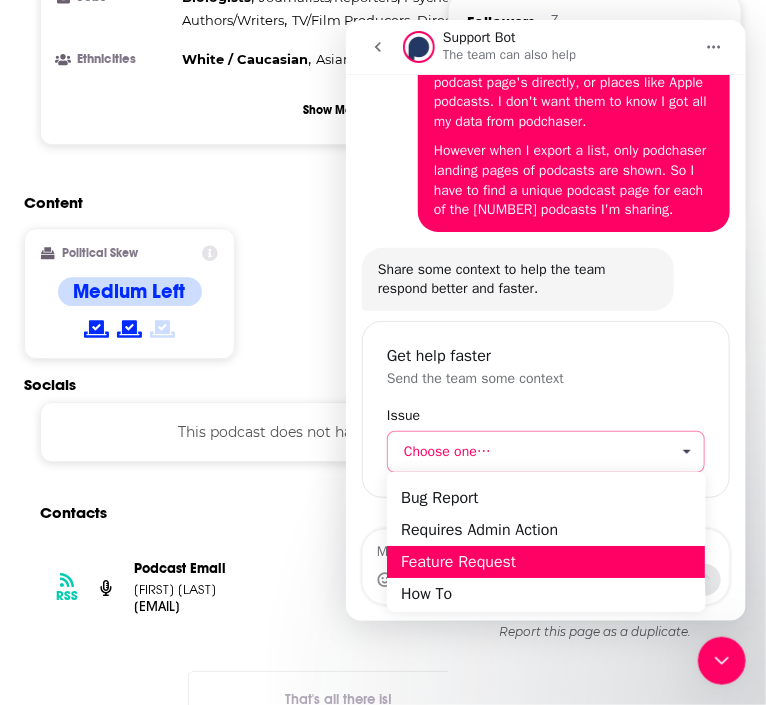 click on "Feature Request" at bounding box center [545, 561] 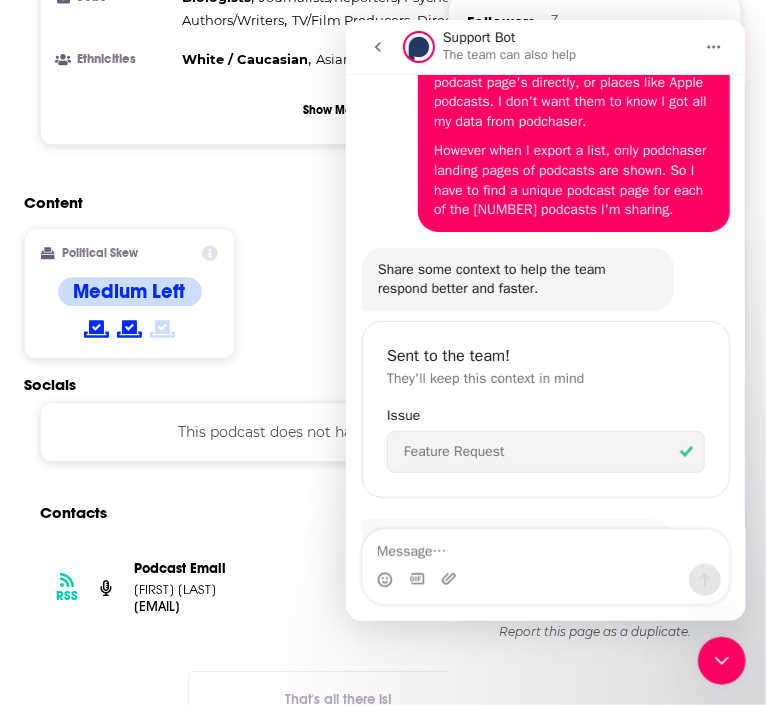 scroll, scrollTop: 500, scrollLeft: 0, axis: vertical 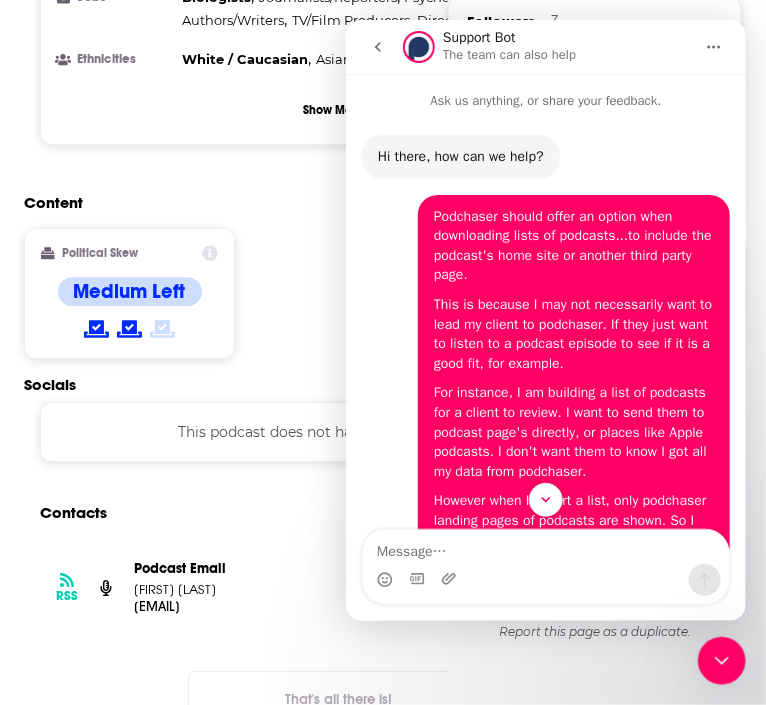 click on "RSS   Podcast Email [FIRST] [LAST] [EMAIL] [EMAIL]" at bounding box center [338, 587] 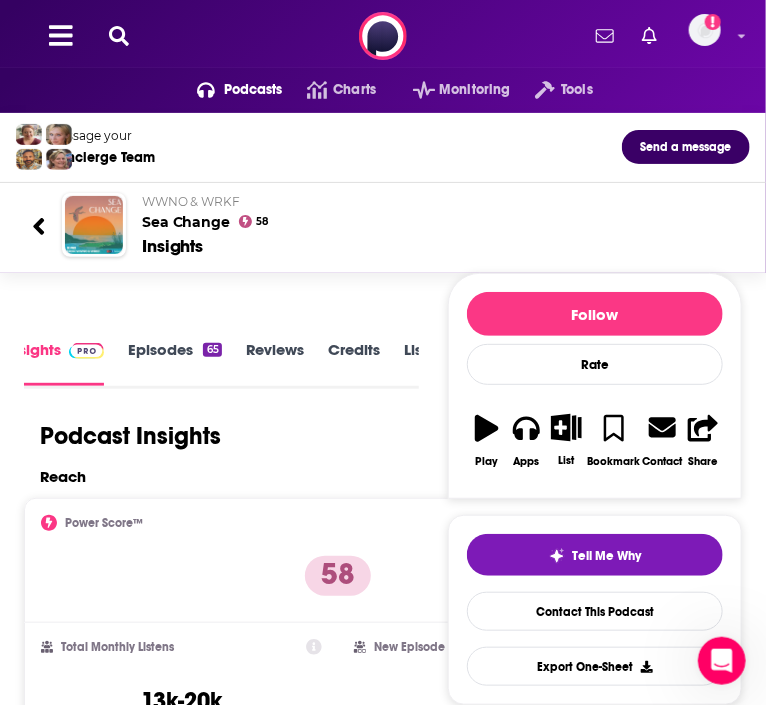 scroll, scrollTop: 0, scrollLeft: 0, axis: both 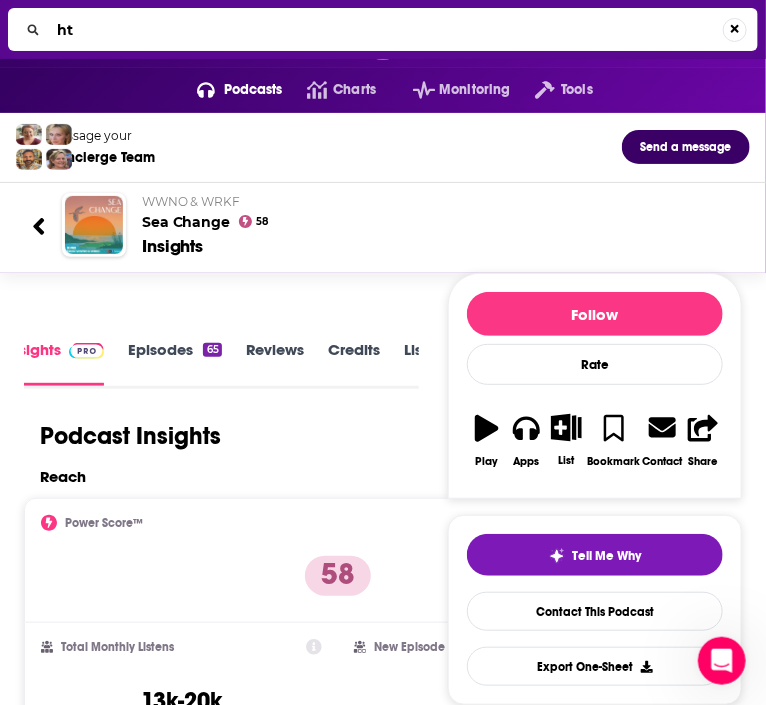 type on "h" 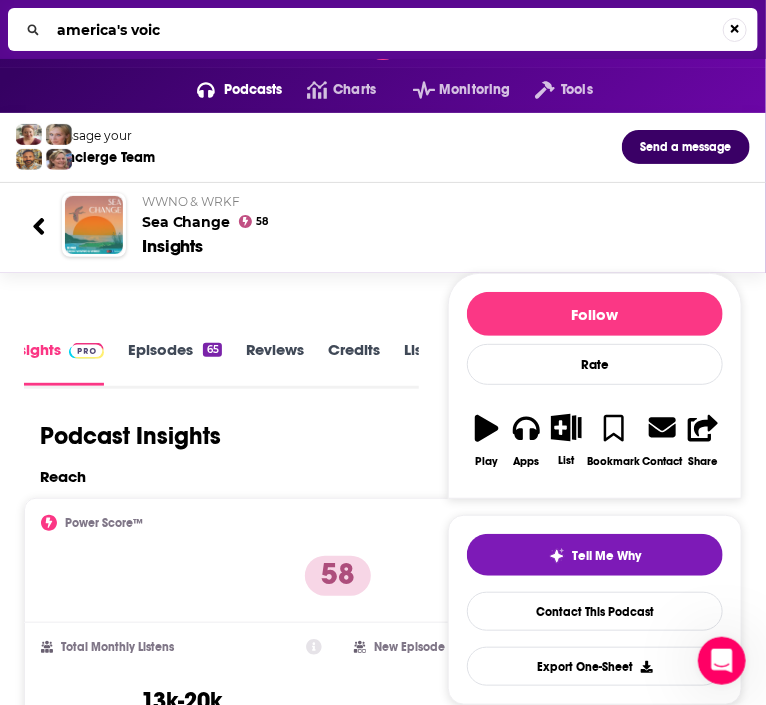type on "america's voice" 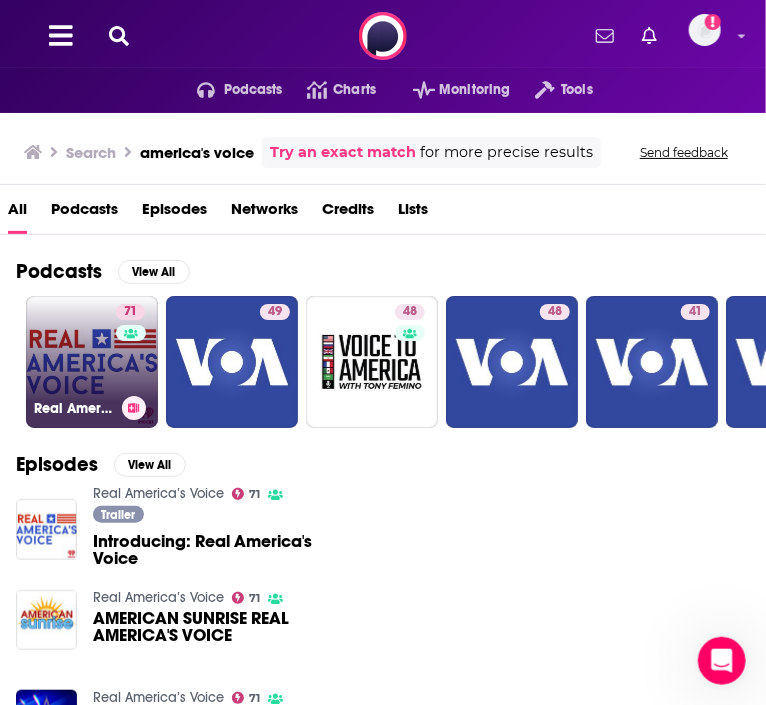 click on "71 Real America’s Voice" at bounding box center [92, 362] 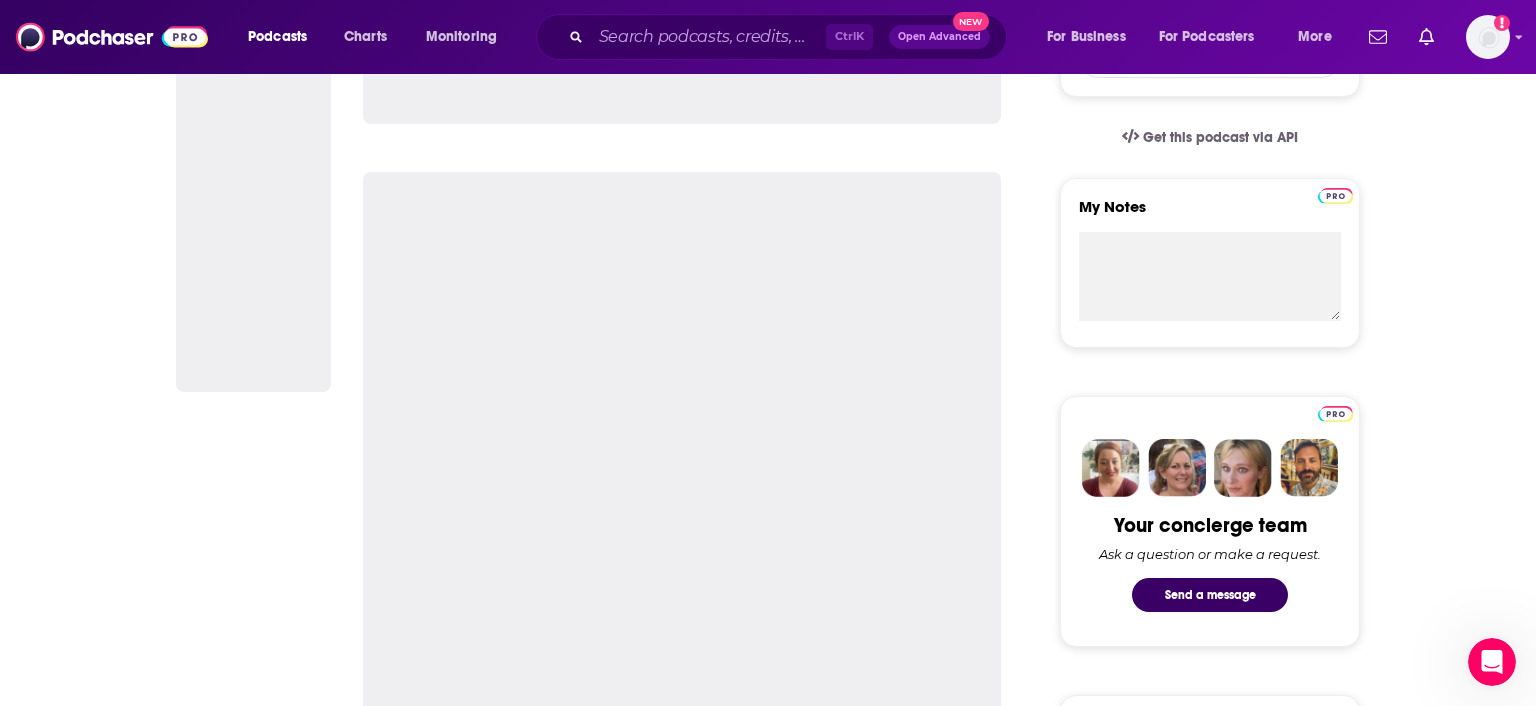 scroll, scrollTop: 0, scrollLeft: 0, axis: both 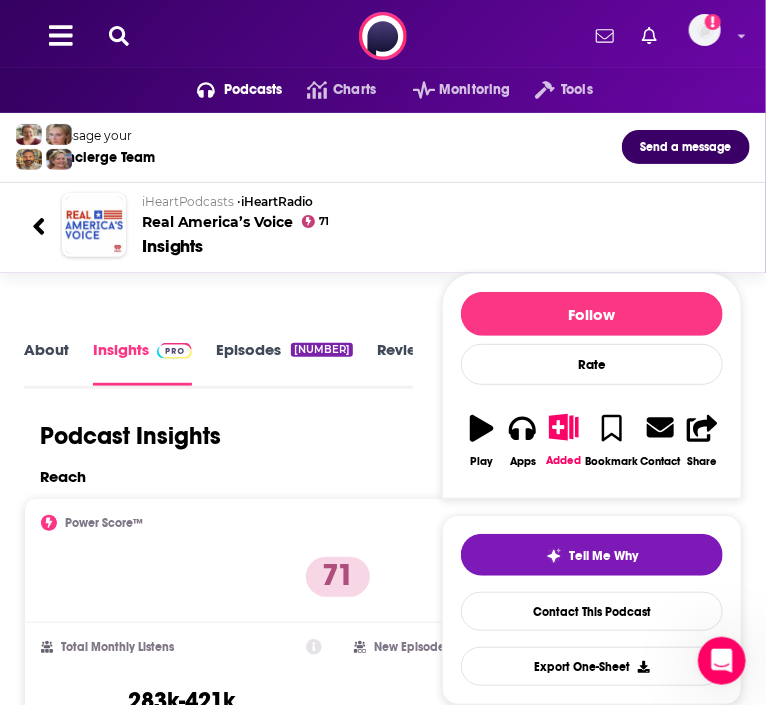 click 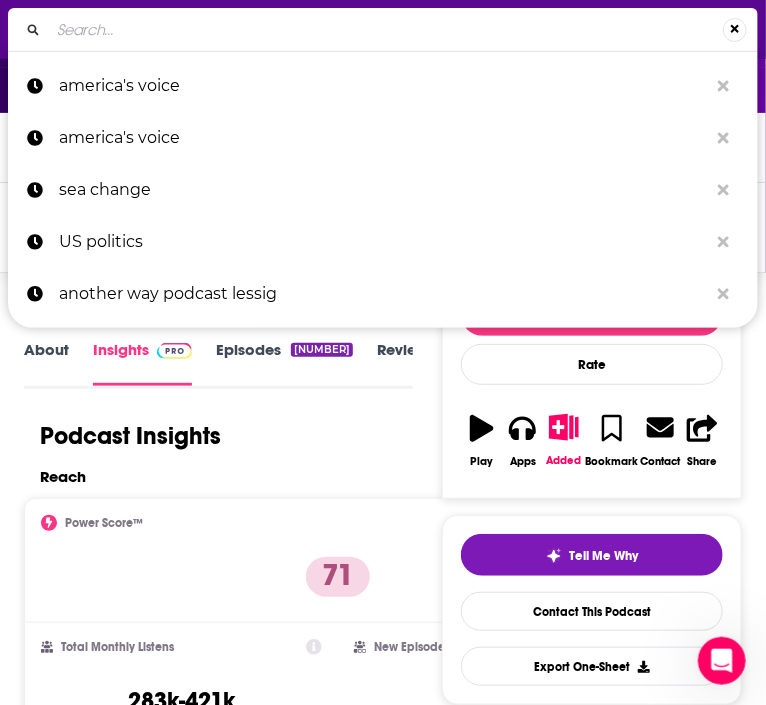 click at bounding box center (386, 30) 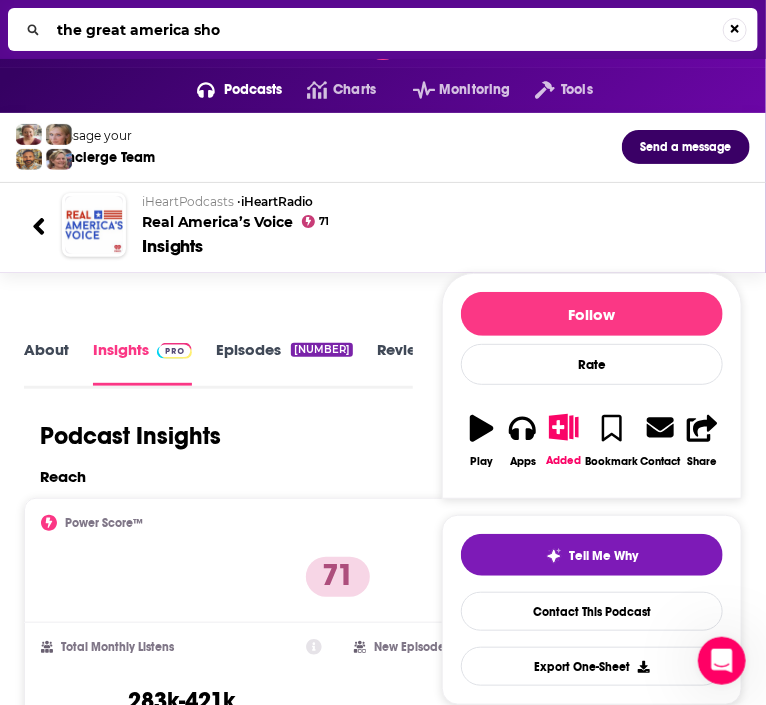 type on "the great [LAST]" 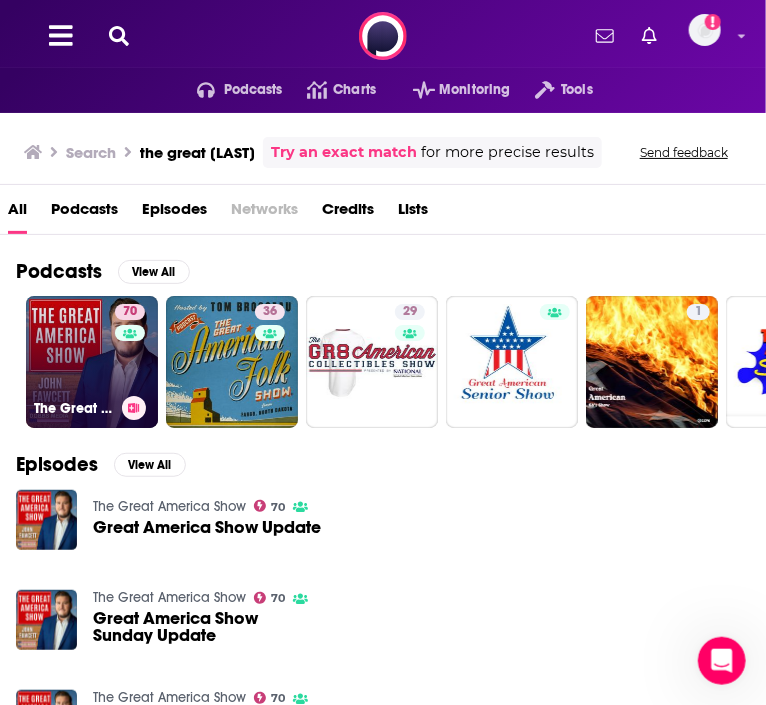 click on "70" at bounding box center (132, 350) 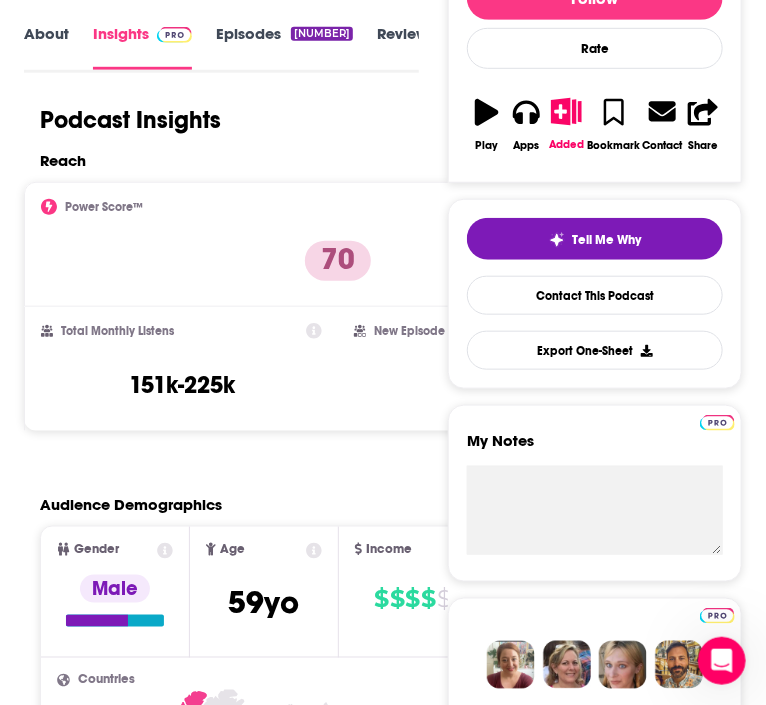 scroll, scrollTop: 0, scrollLeft: 0, axis: both 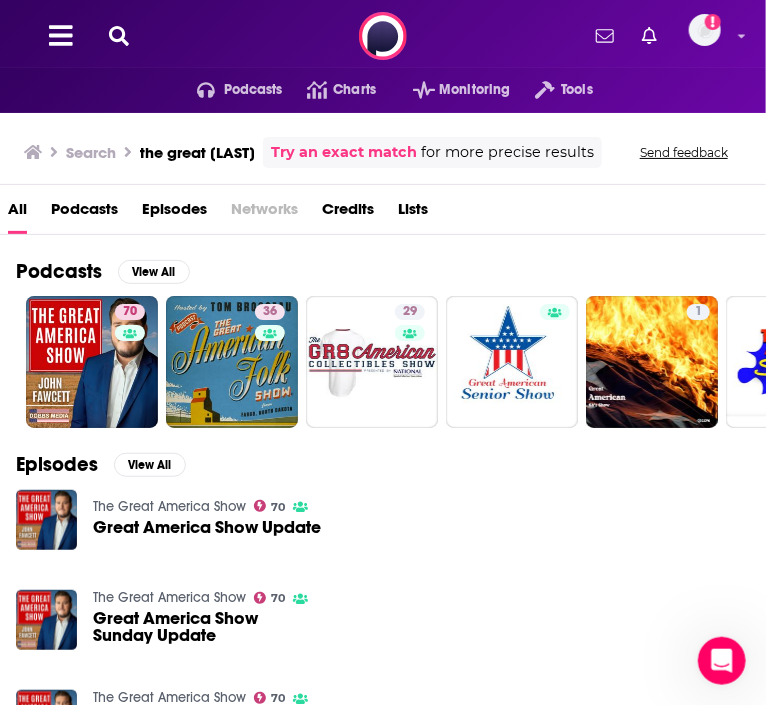 click 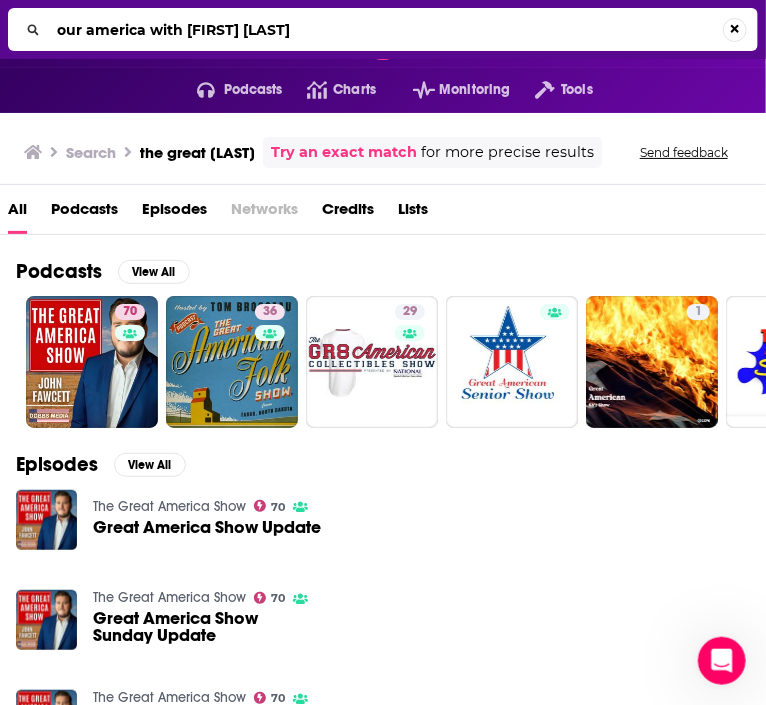 type on "our america with [FIRST] [LAST]" 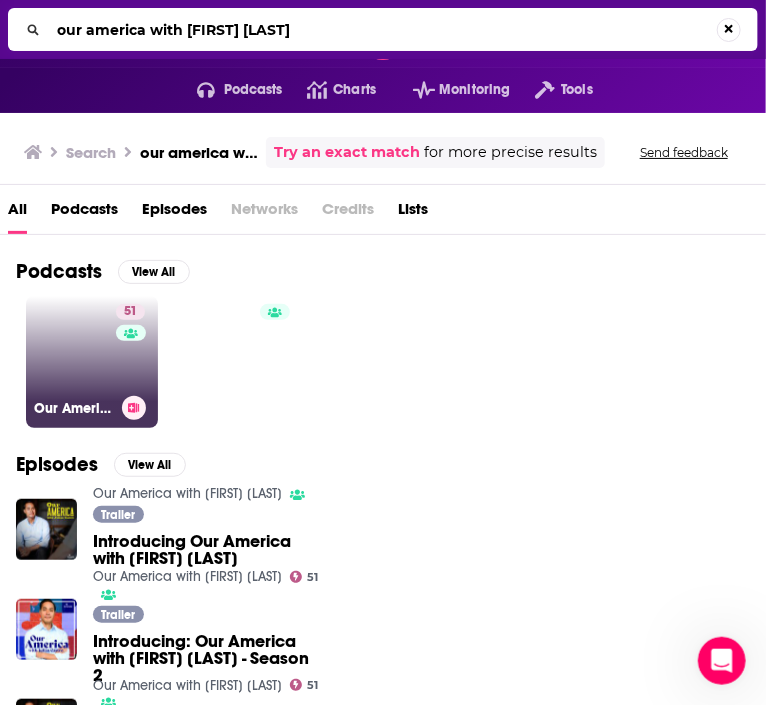 click on "51" at bounding box center (133, 350) 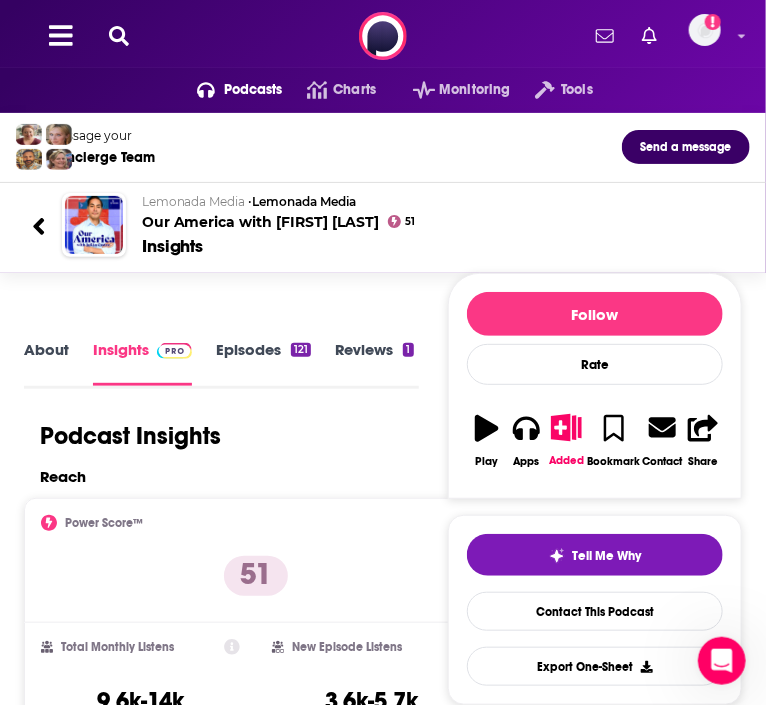 click on "About Insights Episodes 121 Reviews 1 Credits 2 Lists 3 Similar Podcast Insights Reach & Audience Content Social Contacts Charts Sponsors Details Similar Contact Podcast Open Website Reach Power Score™ 51 Total Monthly Listens 9.6k-14k New Episode Listens 3.6k-5.7k Export One-Sheet Audience Demographics Gender Male Age 33 yo Income $ $ $ $ $ Parental Status Mixed Countries 1 United States 2 Canada 3 United Kingdom 4 Australia Top Cities Los Angeles, CA , New York, NY , Atlanta, GA , Chicago, IL , Los Ángeles , Birmingham Interests Pets , Society - Work , Education , Movies and Tv - Movies , Sports , Movies and Tv Jobs Journalists/Reporters , Retirees , Software Engineers , Editors , Directors , Historians Ethnicities White / Caucasian , Hispanic , African American , Asian Show More Content Political Skew Medium Socials Twitter @[USERNAME] Host 444k Contacts RSS Podcast Email Lemonada Media [EMAIL] [EMAIL] That's all there is! Charts All Charts All Categories Beta No" at bounding box center [383, 3275] 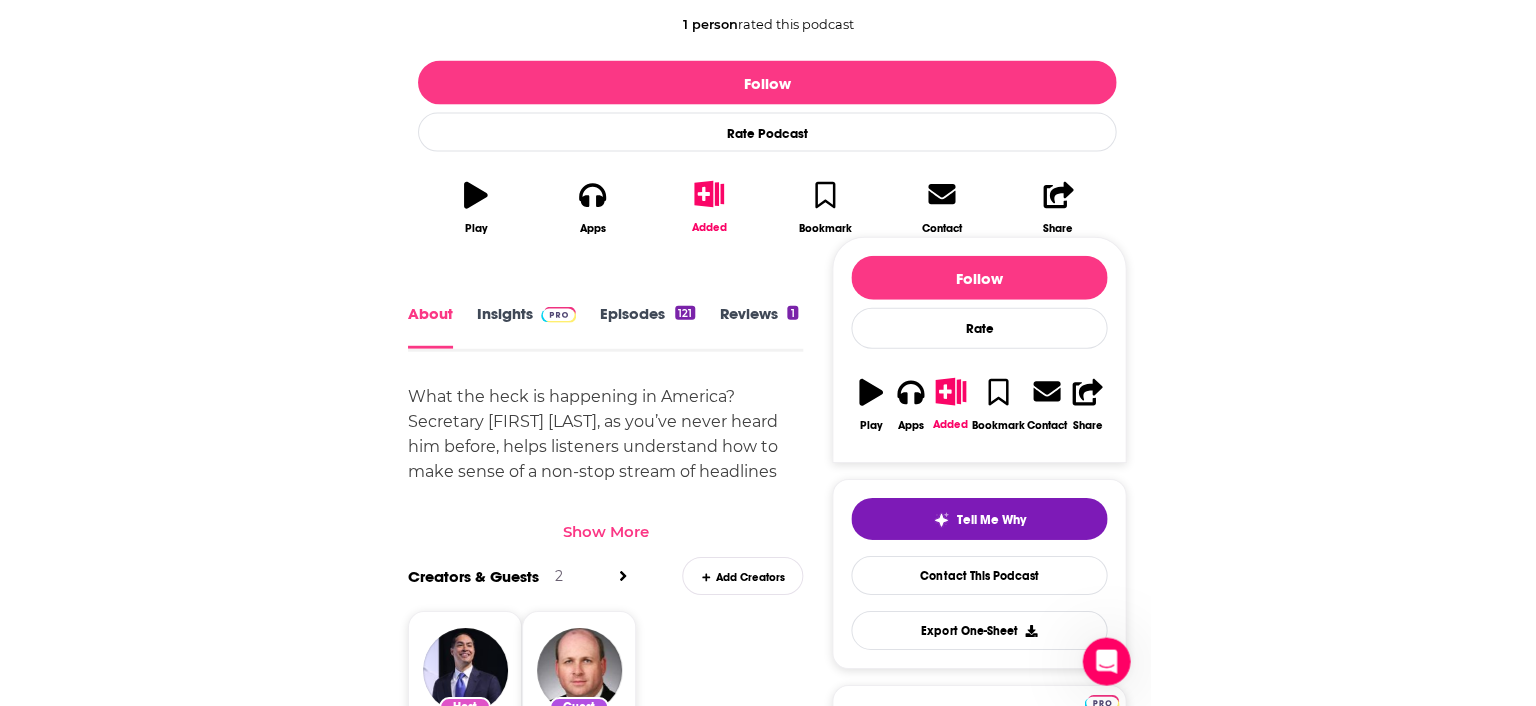scroll, scrollTop: 633, scrollLeft: 0, axis: vertical 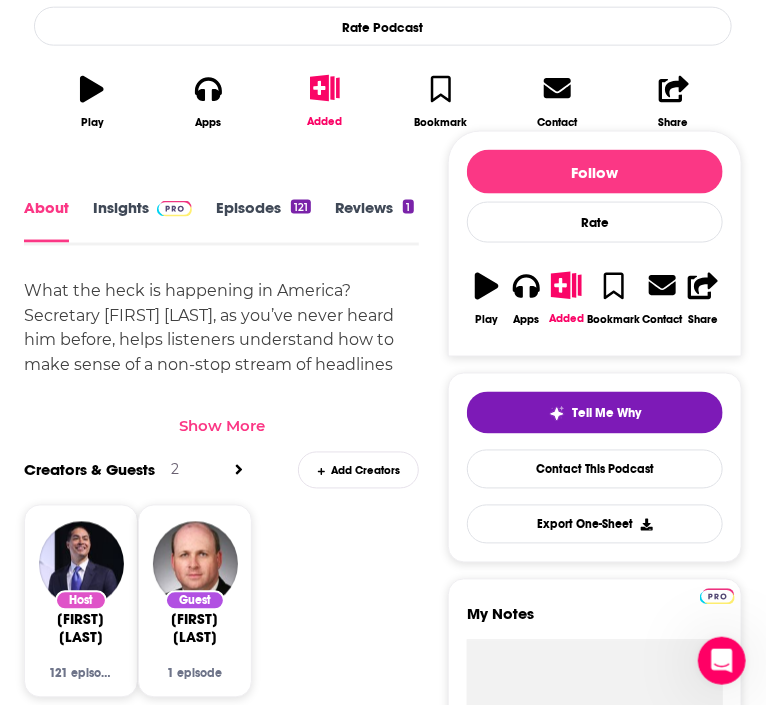 click on "Show More" at bounding box center [222, 426] 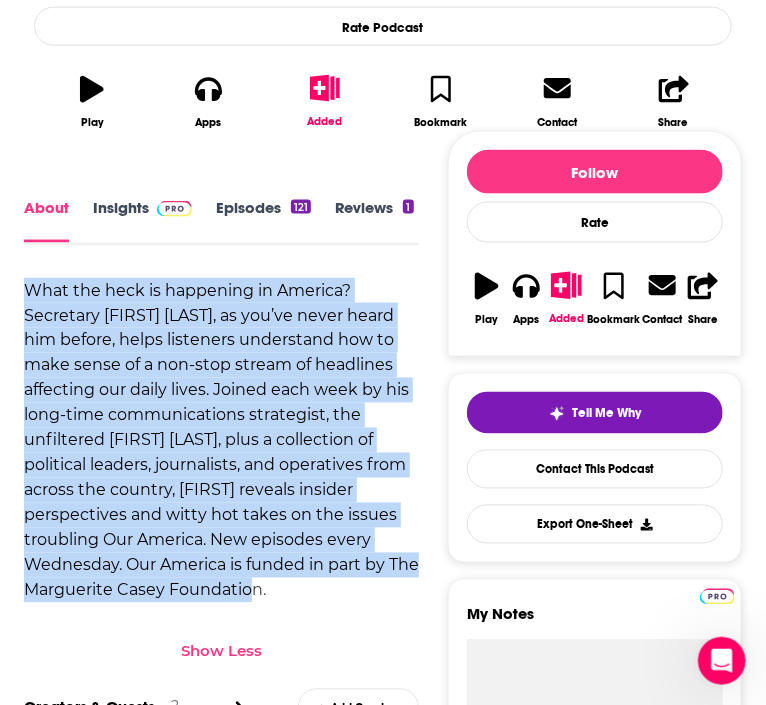drag, startPoint x: 305, startPoint y: 582, endPoint x: 30, endPoint y: 295, distance: 397.4846 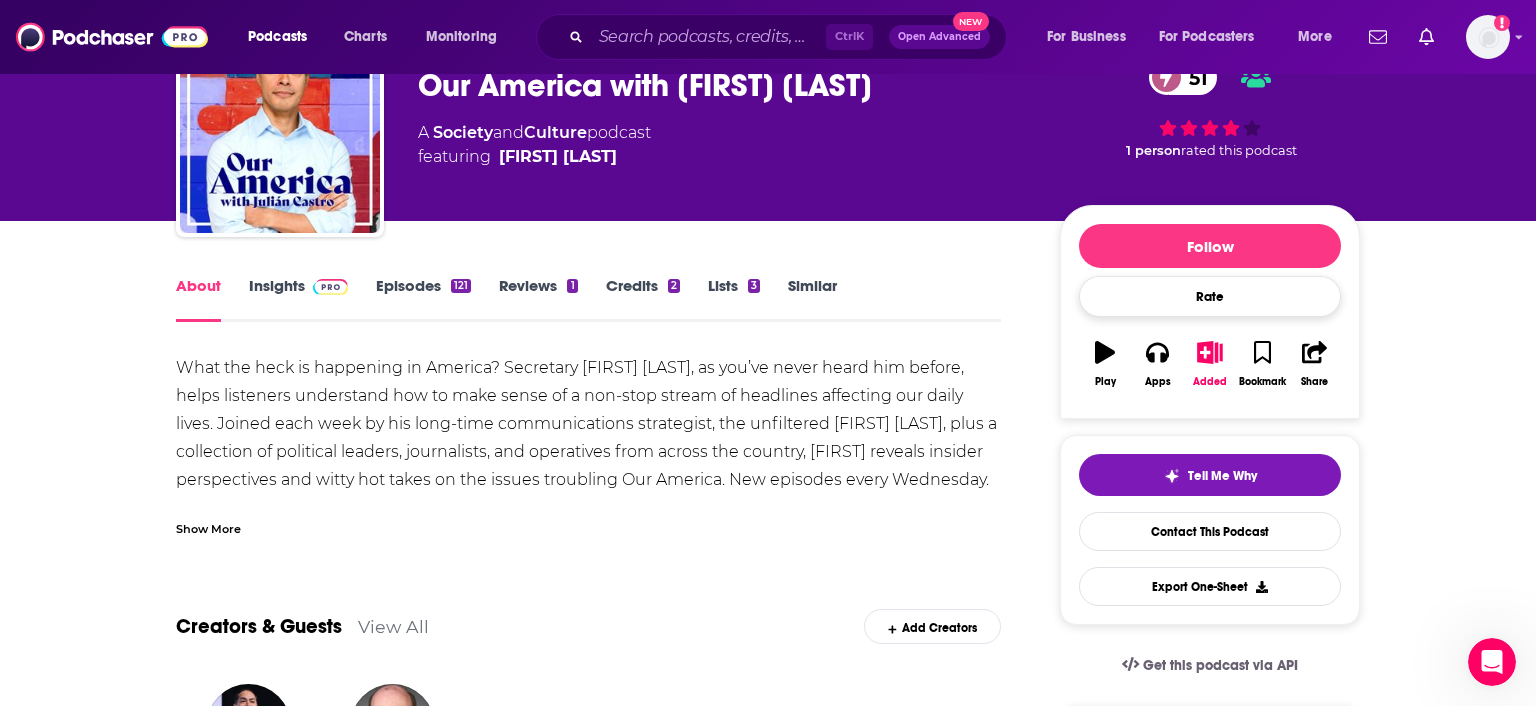 scroll, scrollTop: 0, scrollLeft: 0, axis: both 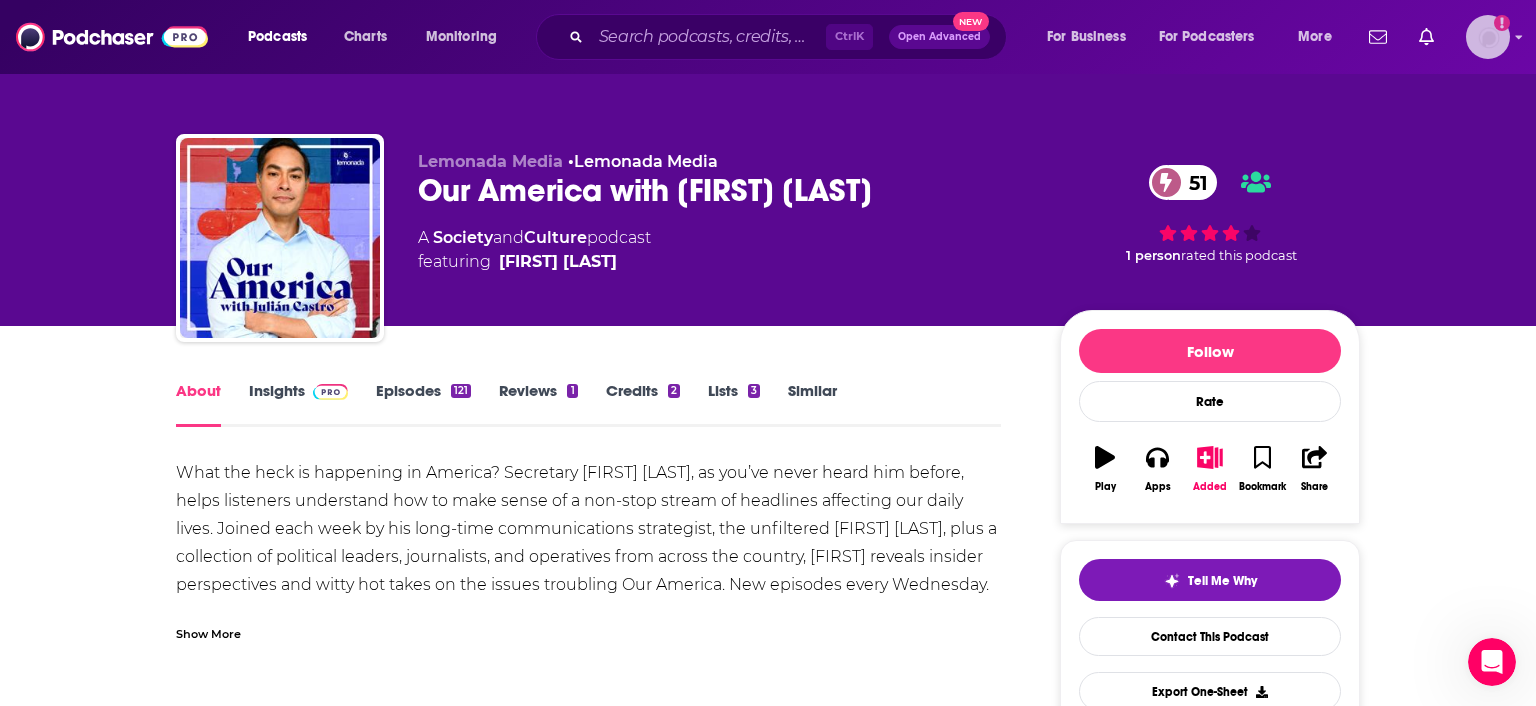 click at bounding box center [1488, 37] 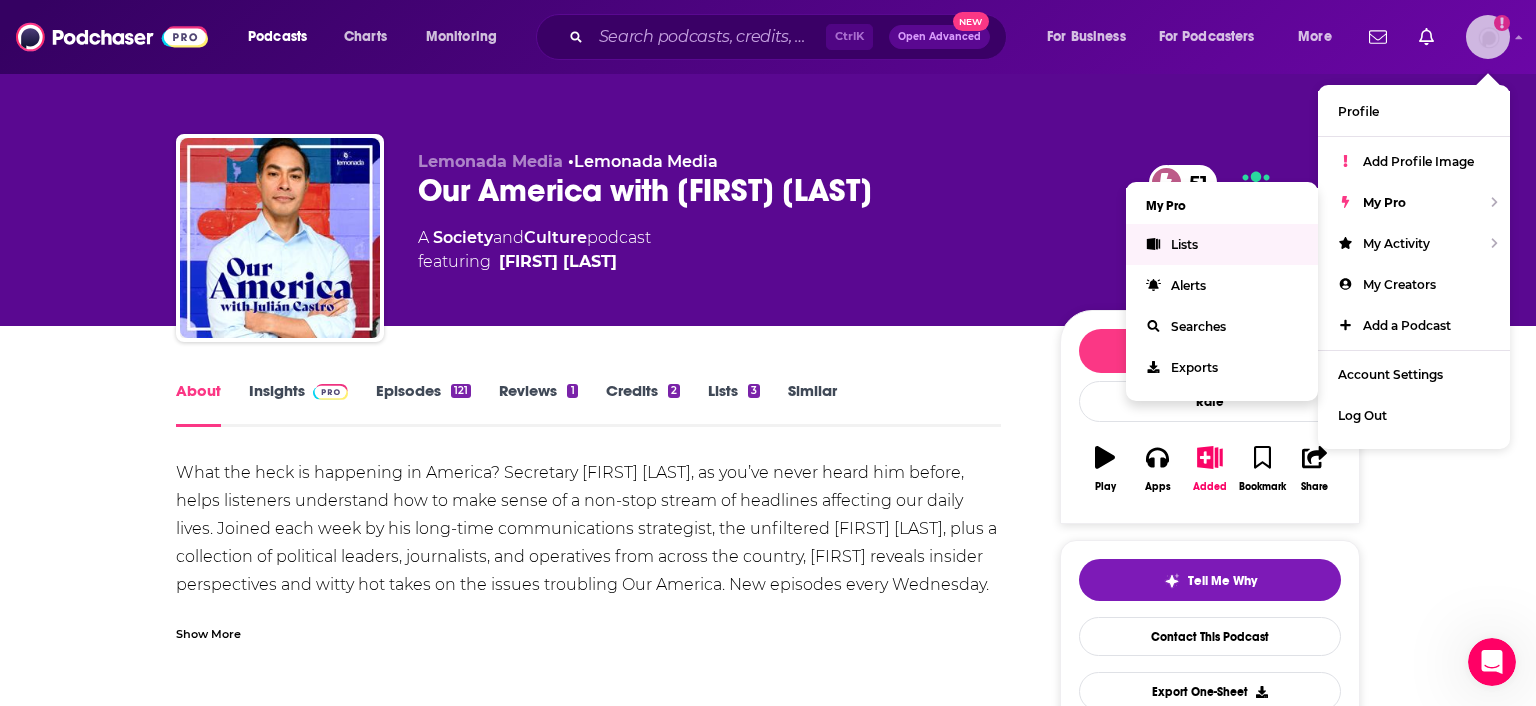 click on "Lists" at bounding box center (1222, 244) 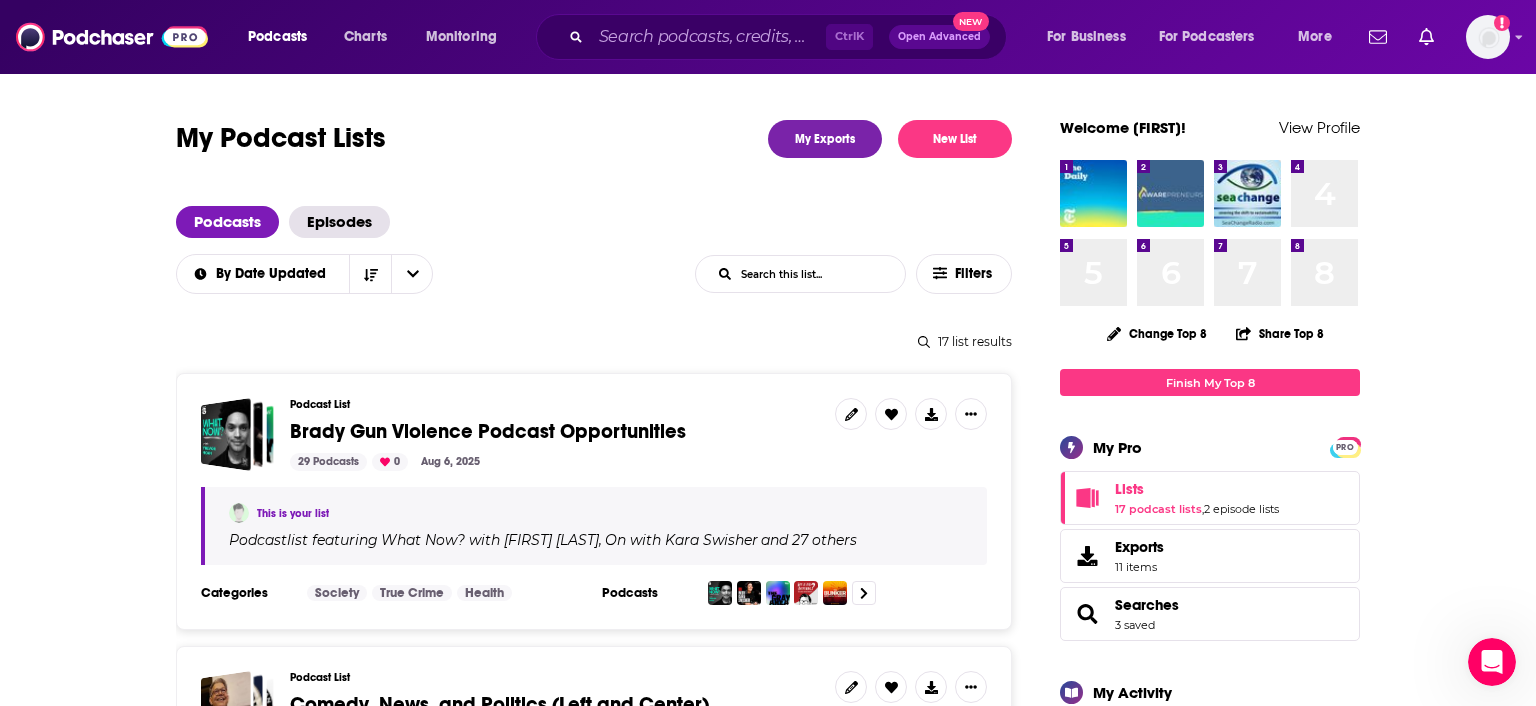click on "Brady Gun Violence Podcast Opportunities" at bounding box center [488, 431] 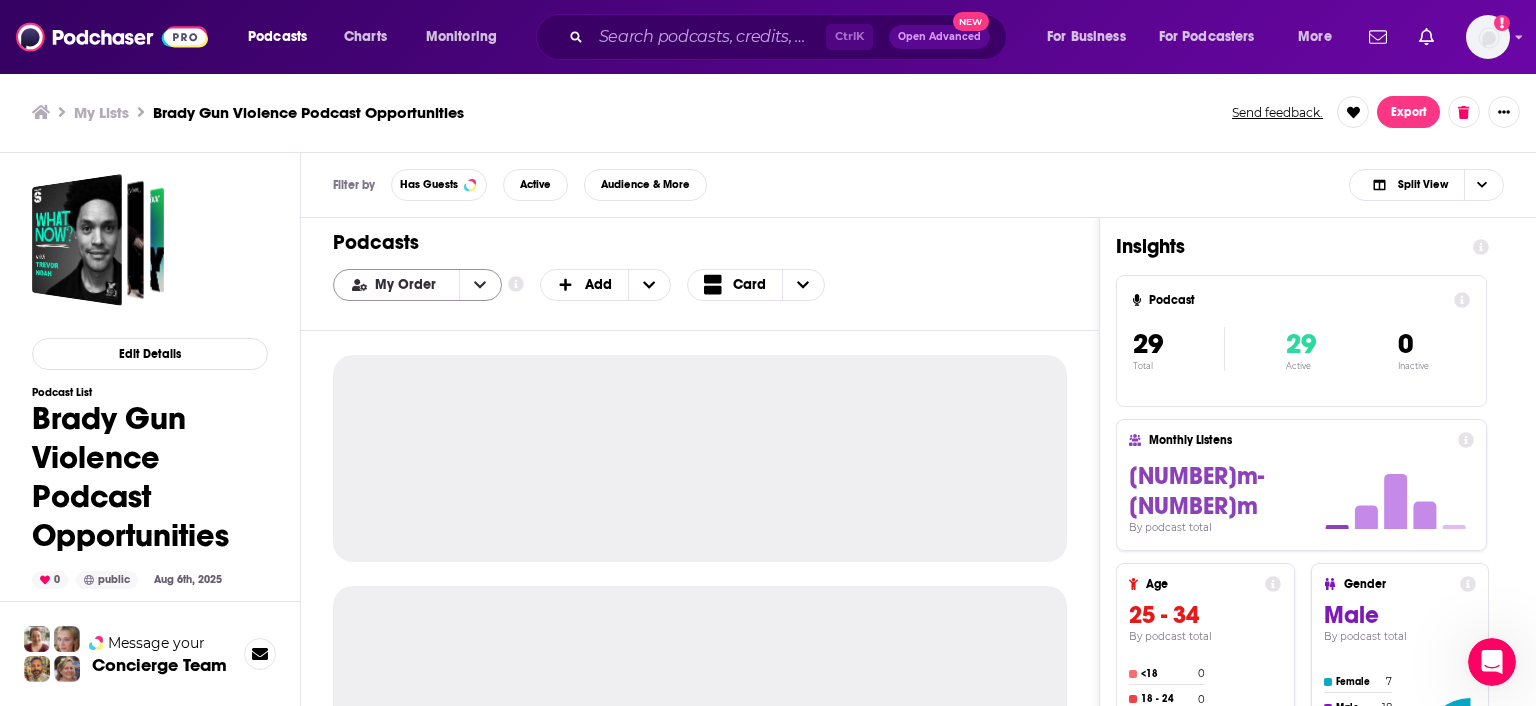 click 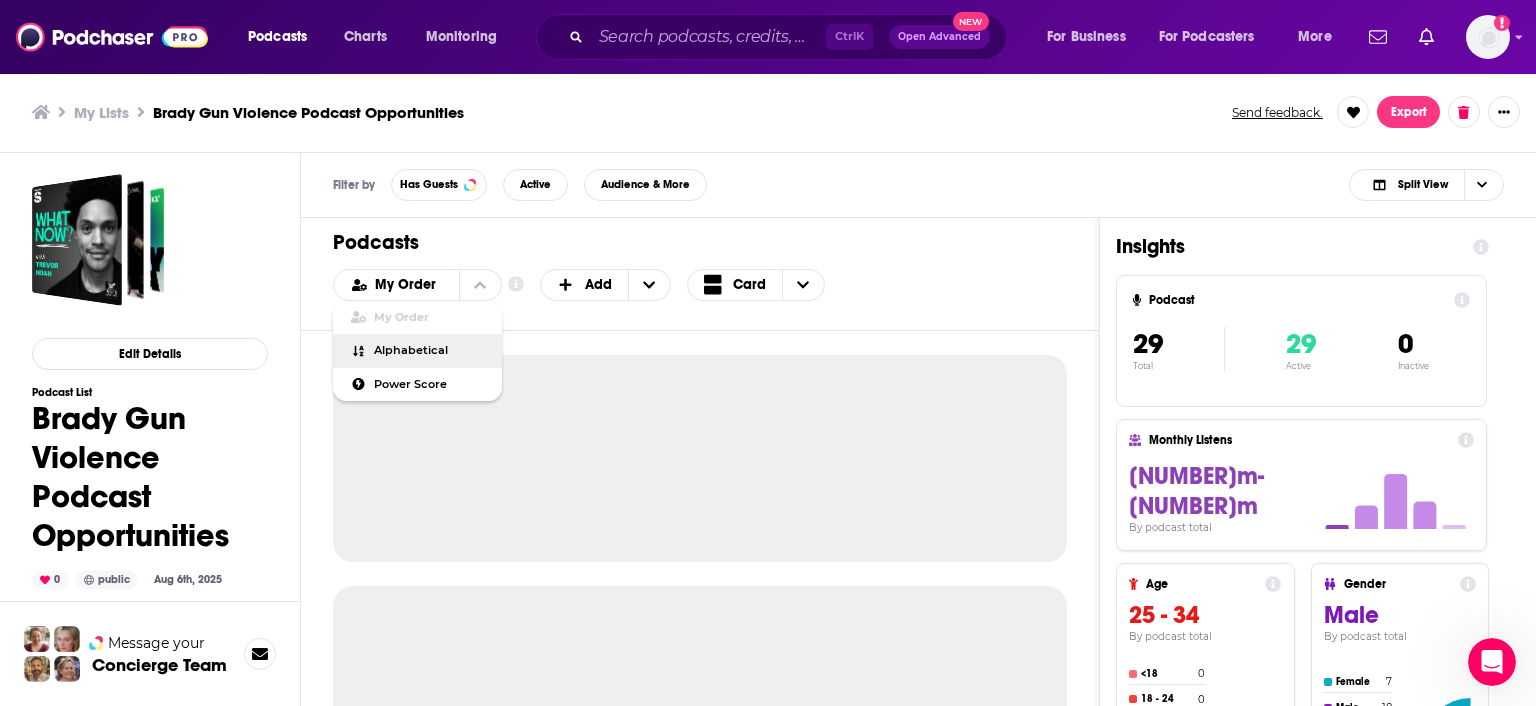 click on "Power Score" at bounding box center (430, 384) 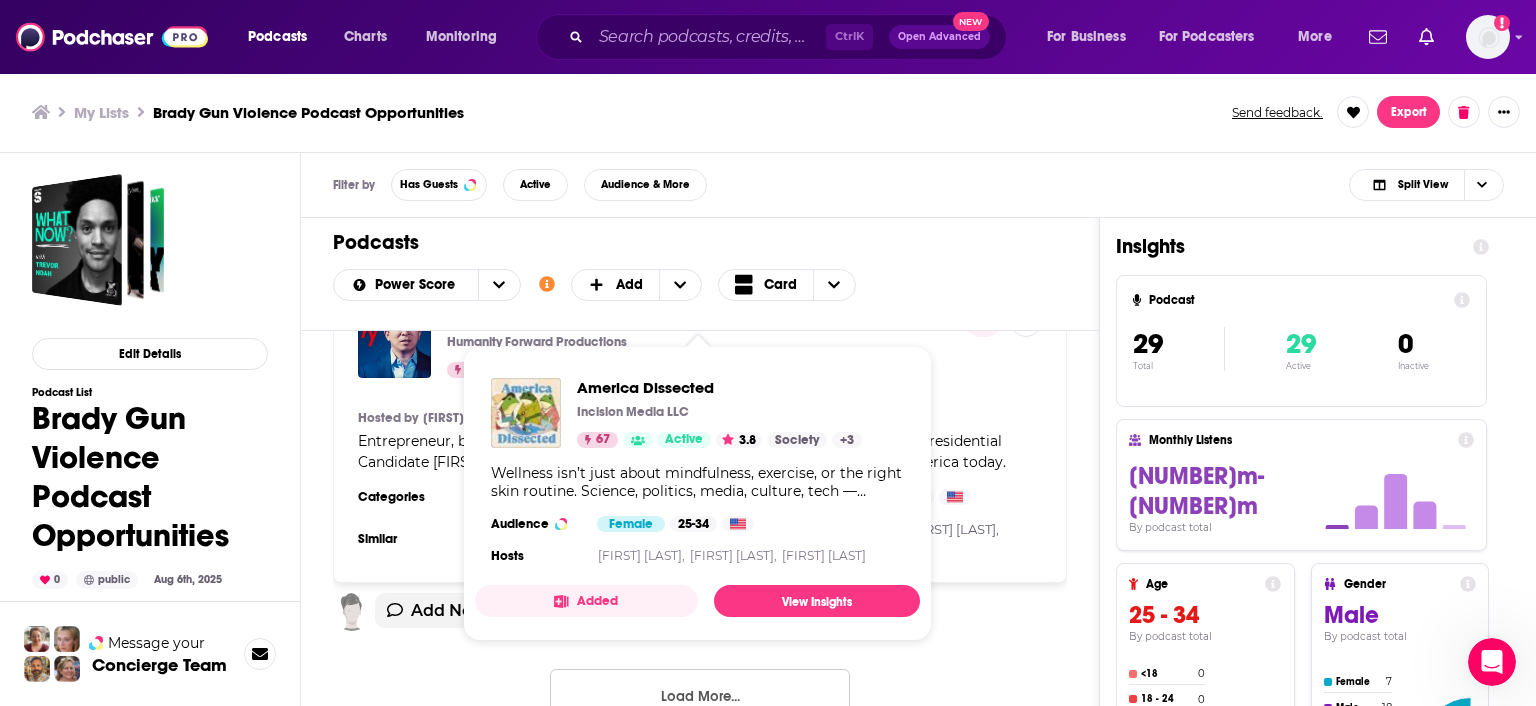 scroll, scrollTop: 10160, scrollLeft: 0, axis: vertical 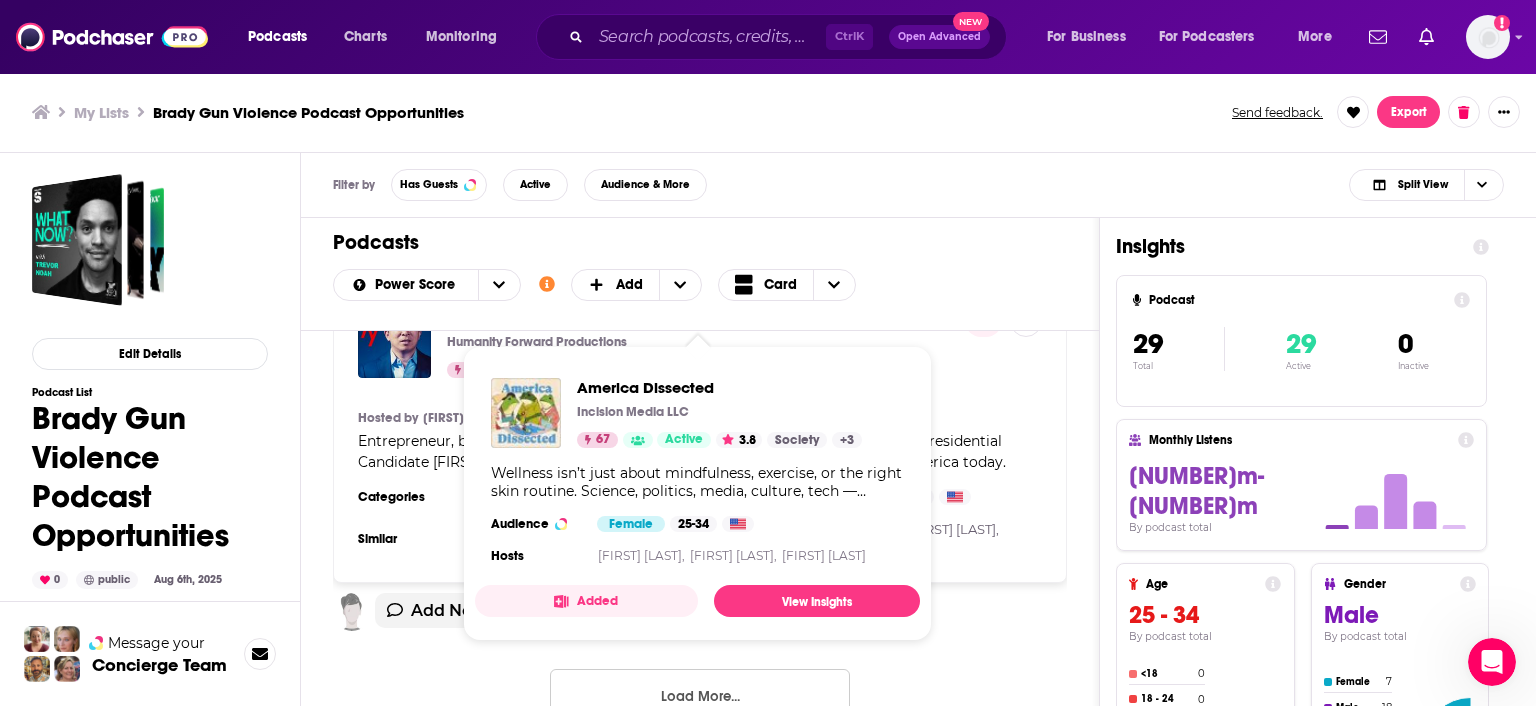 click on "Load More..." at bounding box center (700, 696) 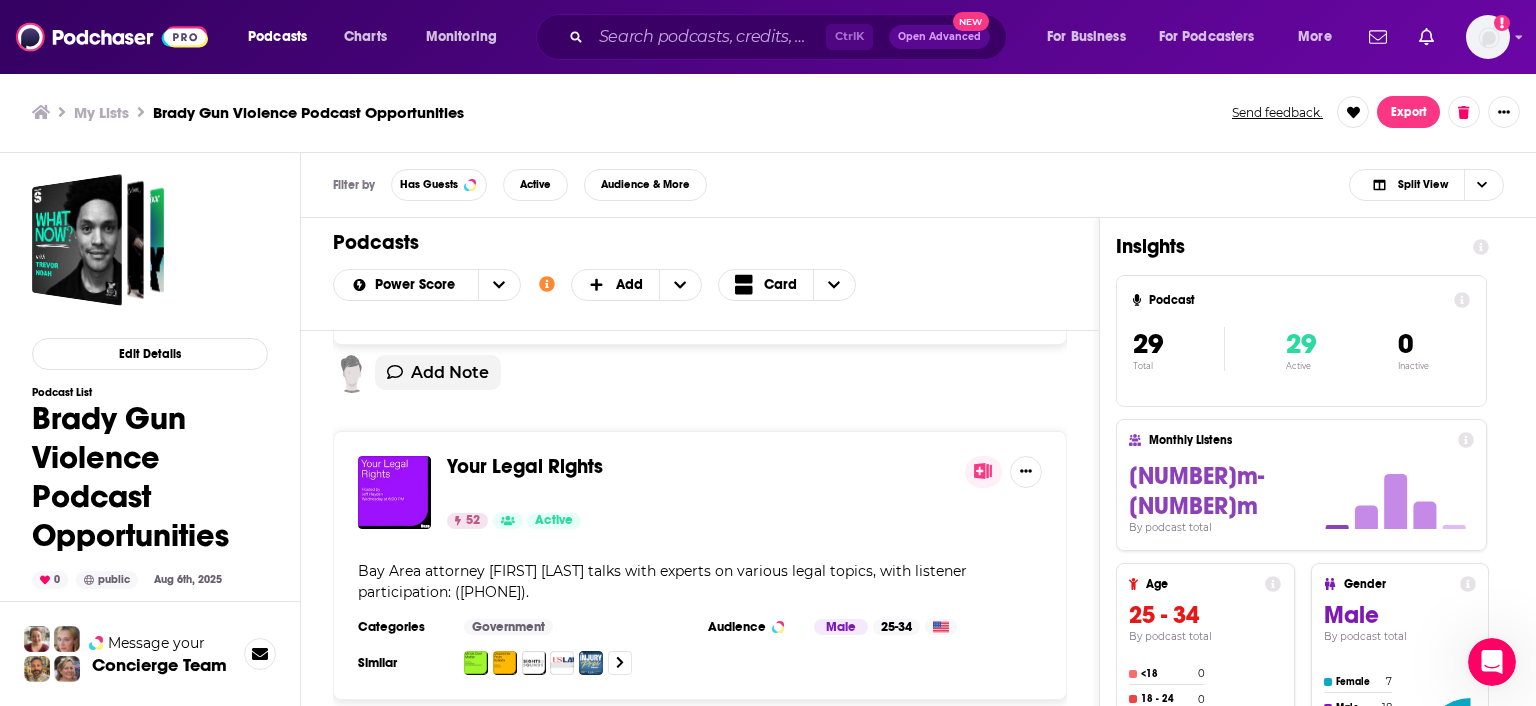 scroll, scrollTop: 11150, scrollLeft: 0, axis: vertical 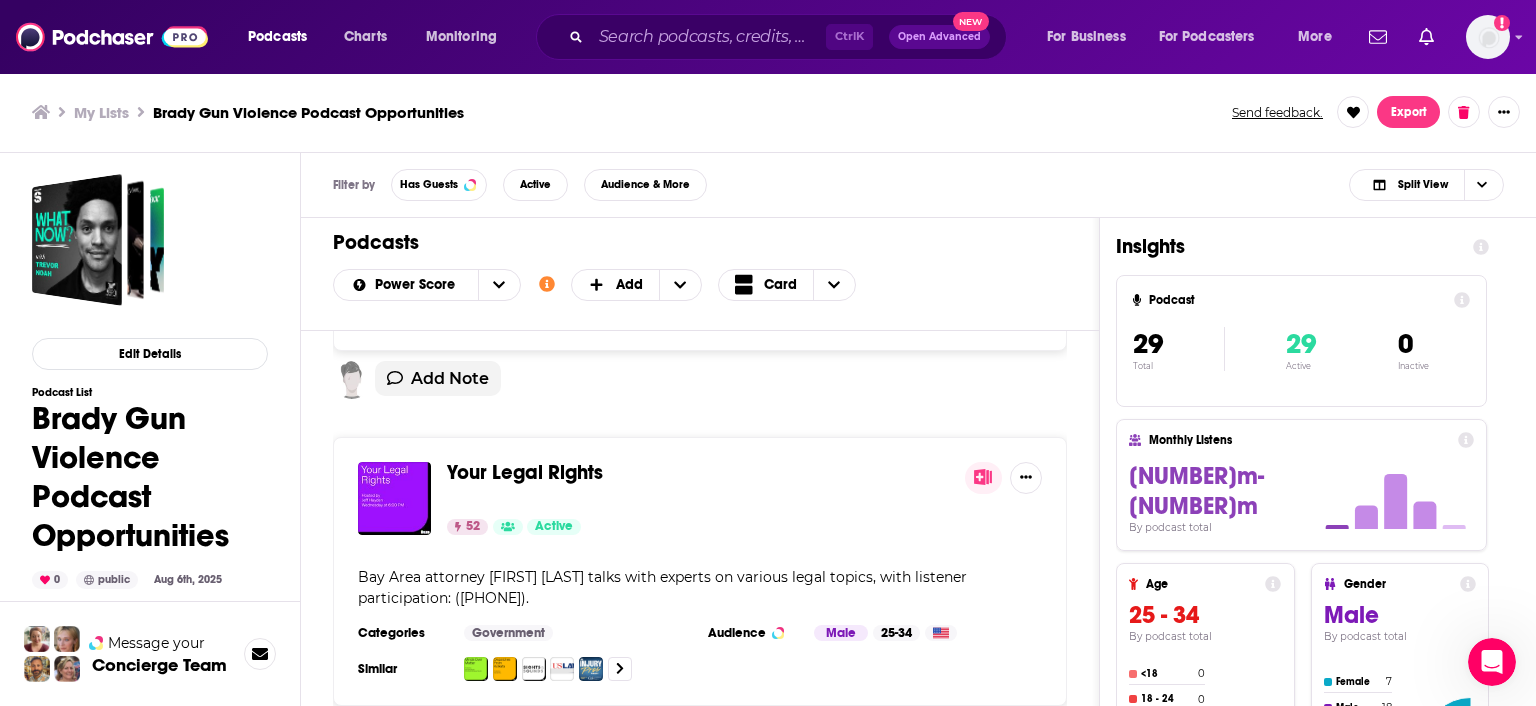 click on "My Lists Brady Gun Violence Podcast Opportunities Send feedback. Export Edit Details Podcast List Brady Gun Violence Podcast Opportunities 0 public Aug 6th, 2025 This is your list Message your Concierge Team Filter by Has Guests Active Audience & More Split View Podcasts Add Power Score Customize Your List Order Select the “My Order” sort and remove all filters to enable drag-and-drop reordering. Add Card Pod Save America Crooked Media Crooked Media 96 Active 4.2 Hosted by [FIRST] [LAST], [FIRST] [LAST], [FIRST] [LAST], and [FIRST] [LAST]. Pod Save America is a no-bullshit conversation about politics hosted by former Obama aides [FIRST] [LAST], [FIRST] [LAST], [FIRST] [LAST], and [FIRST] [LAST]. It cuts through the noise to break down the week’s news and helps people figure out what matters and how they can help. They’re regularly joined by journalists, activists, ... more" at bounding box center (768, 353) 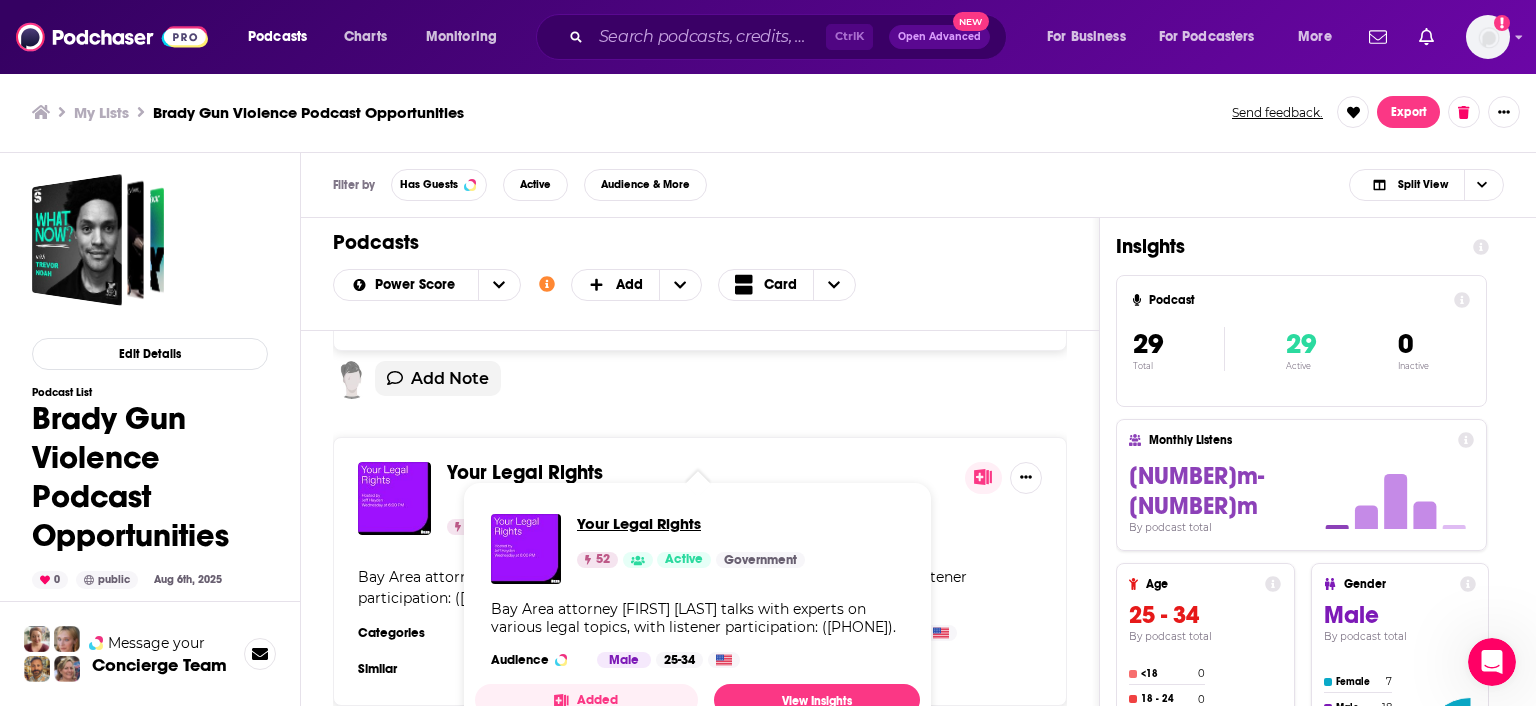 click on "Your Legal Rights" at bounding box center (691, 523) 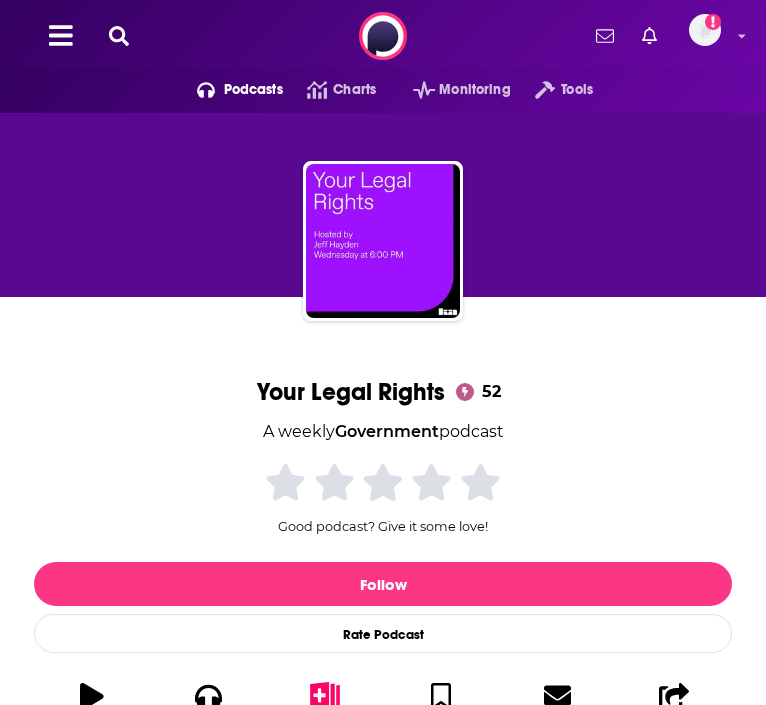 scroll, scrollTop: 0, scrollLeft: 0, axis: both 